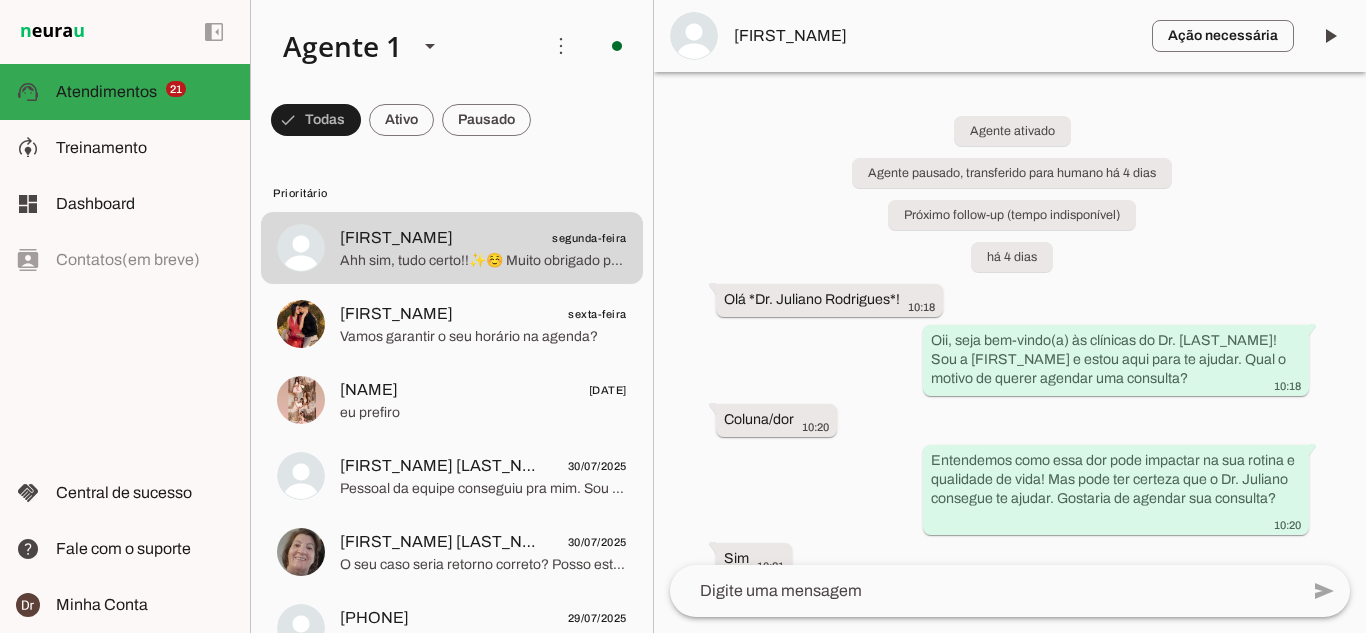 scroll, scrollTop: 0, scrollLeft: 0, axis: both 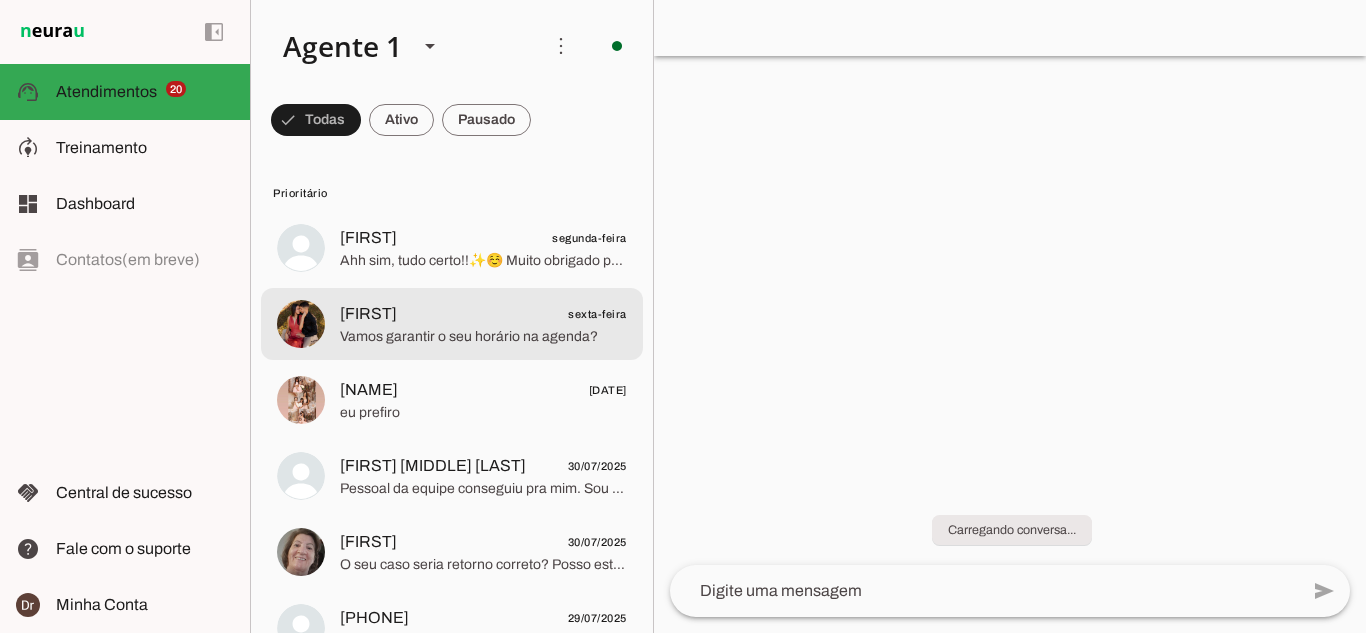 click on "Jaiane
sexta-feira" 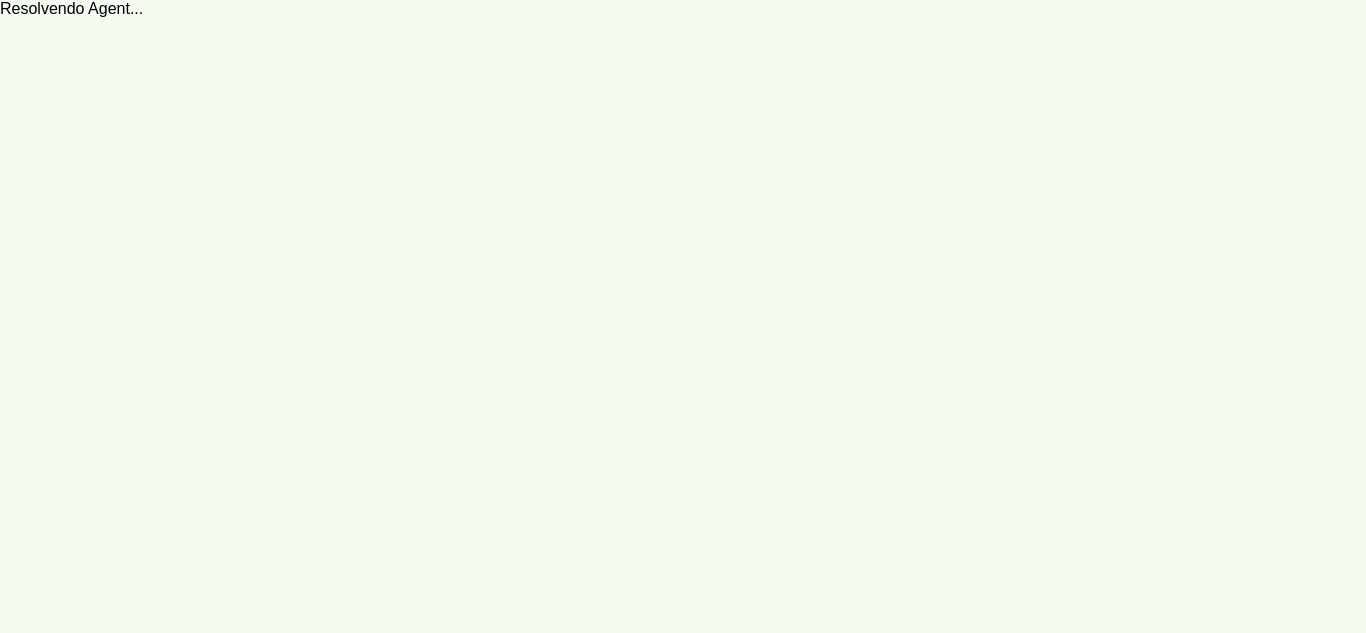 scroll, scrollTop: 0, scrollLeft: 0, axis: both 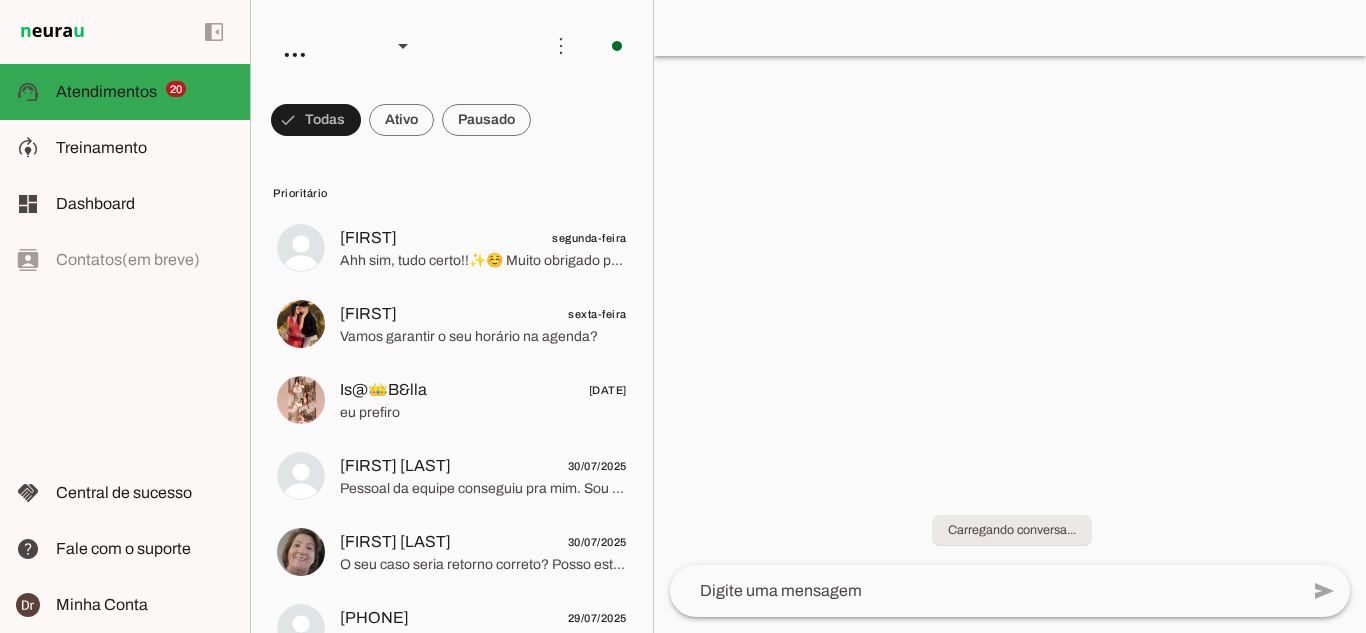 click at bounding box center [1010, 316] 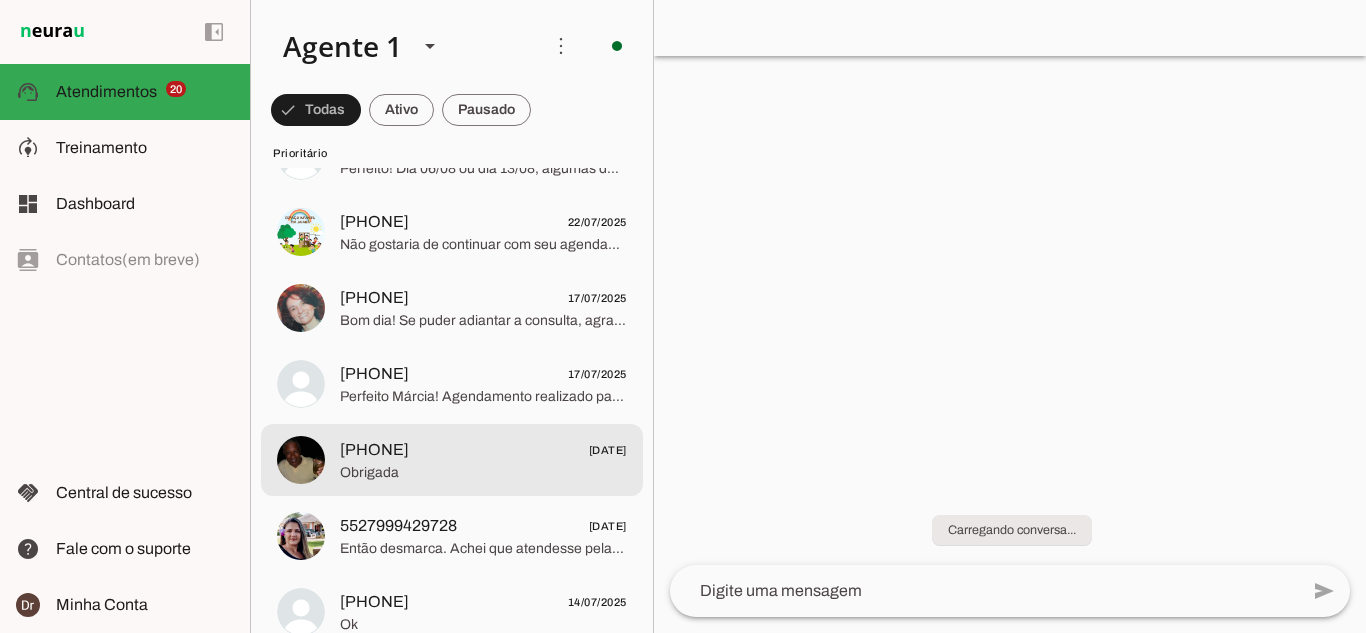 scroll, scrollTop: 100, scrollLeft: 0, axis: vertical 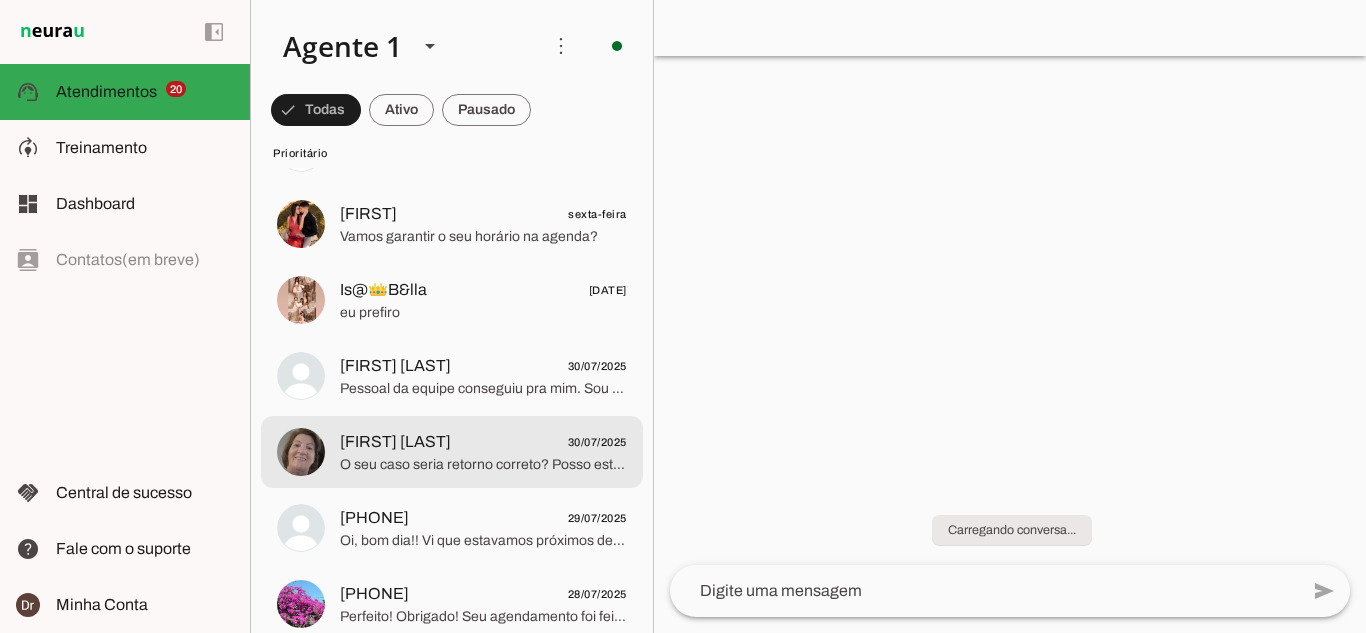 click on "Ana Orleti
30/07/2025" 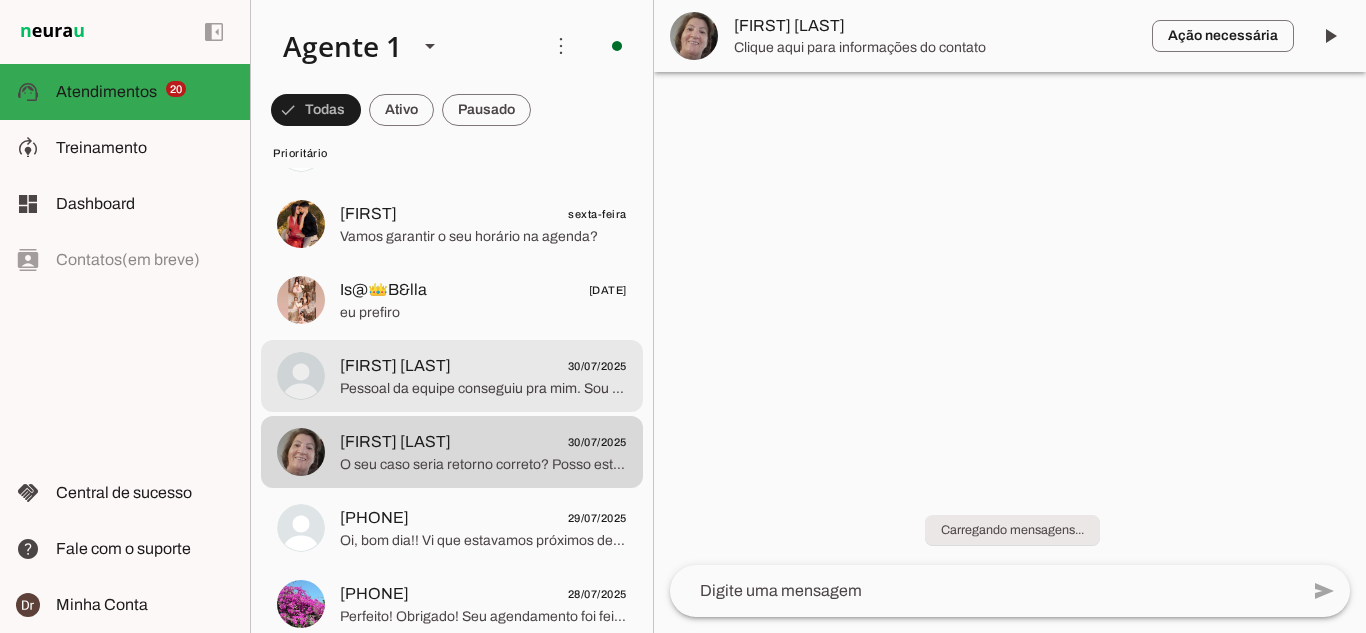 click on "Pessoal da equipe conseguiu pra mim. Sou anestesista do Apart" 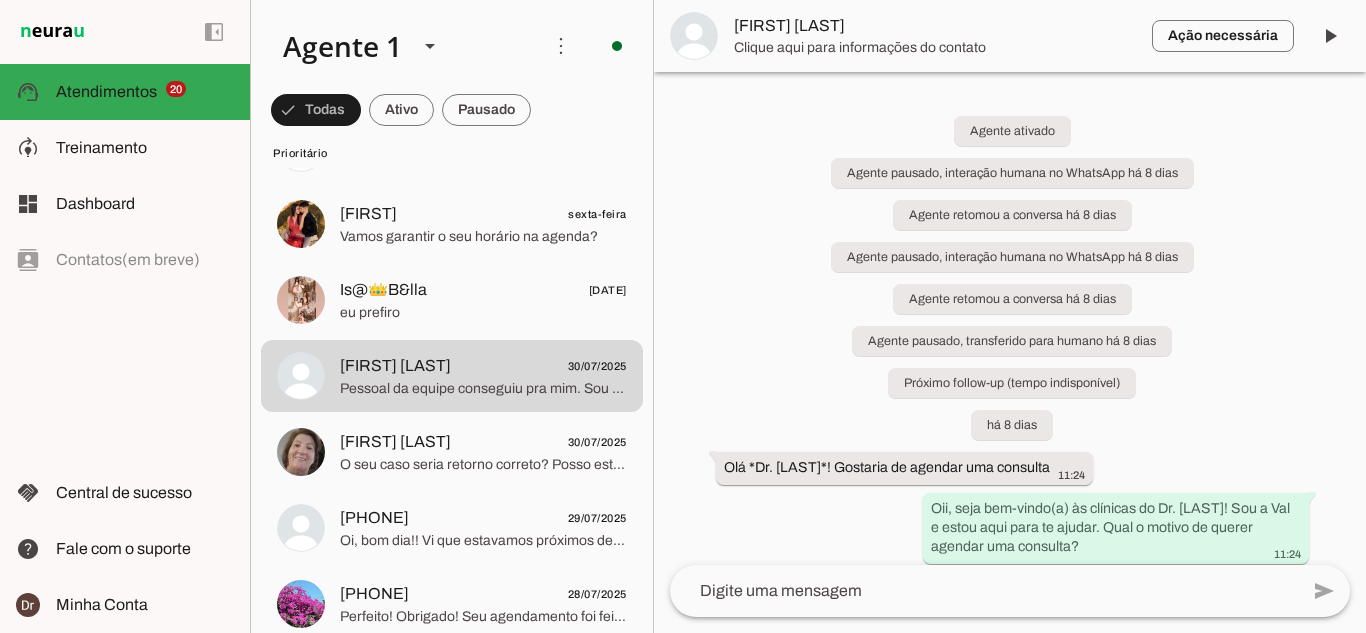 type 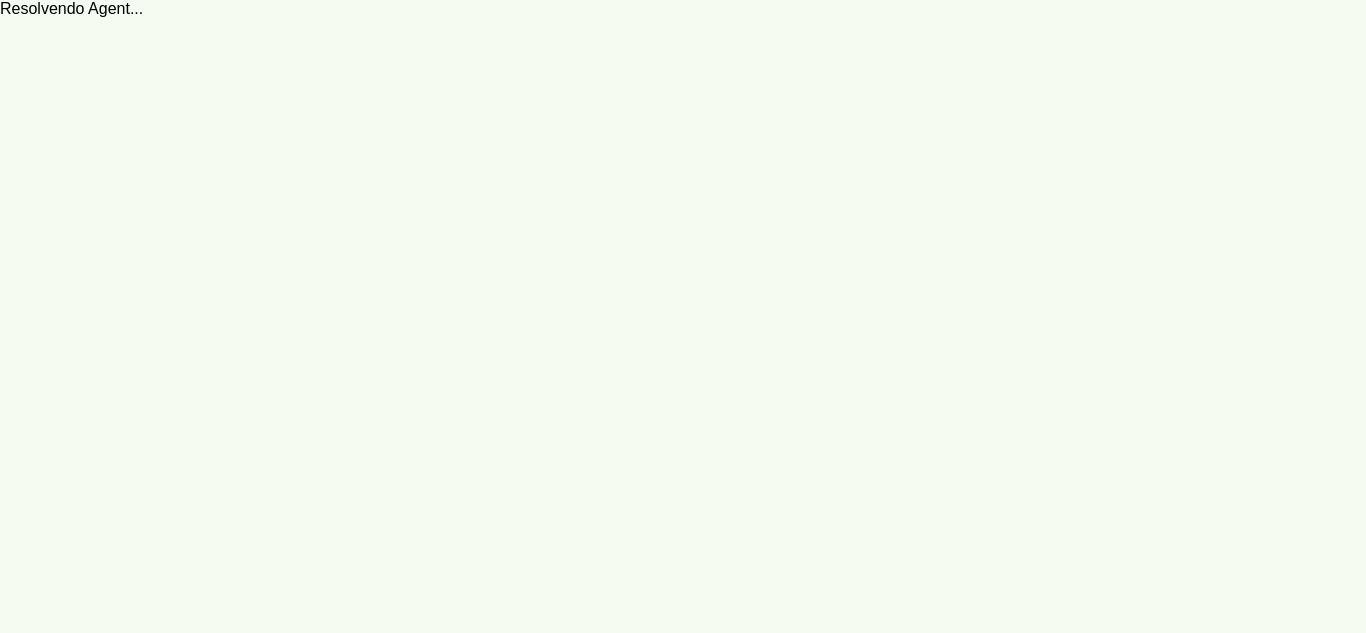 scroll, scrollTop: 0, scrollLeft: 0, axis: both 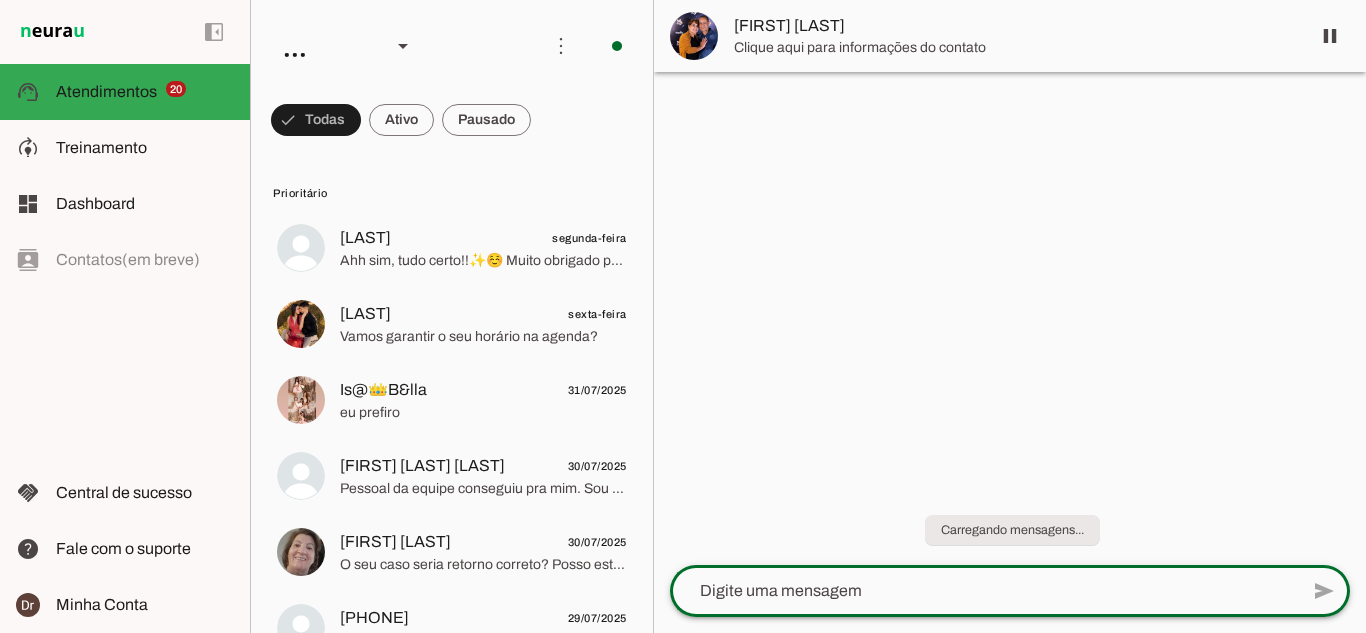click 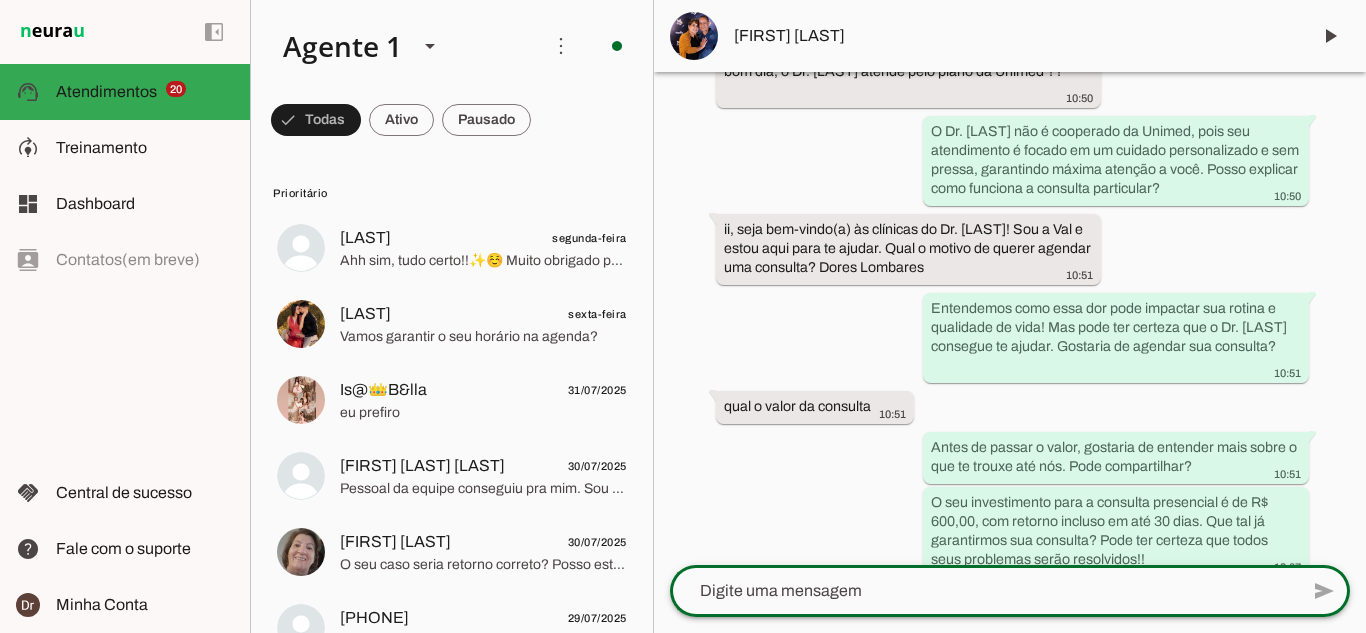 scroll, scrollTop: 300, scrollLeft: 0, axis: vertical 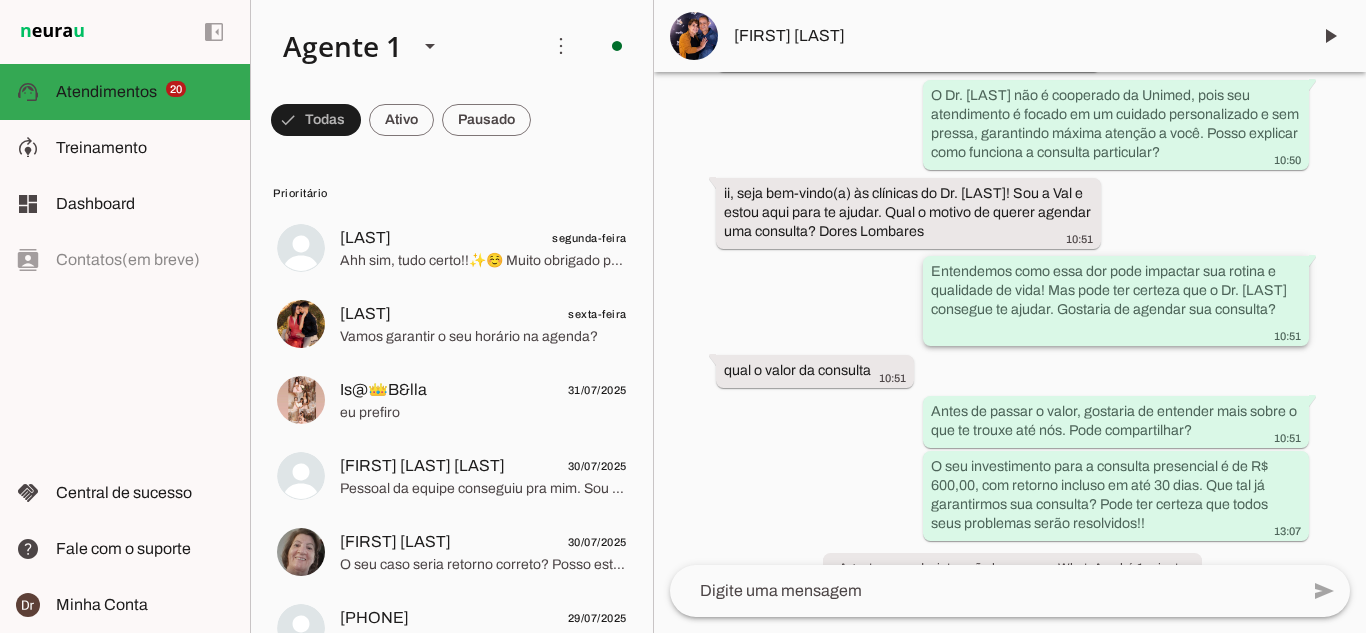 drag, startPoint x: 993, startPoint y: 284, endPoint x: 1142, endPoint y: 323, distance: 154.01949 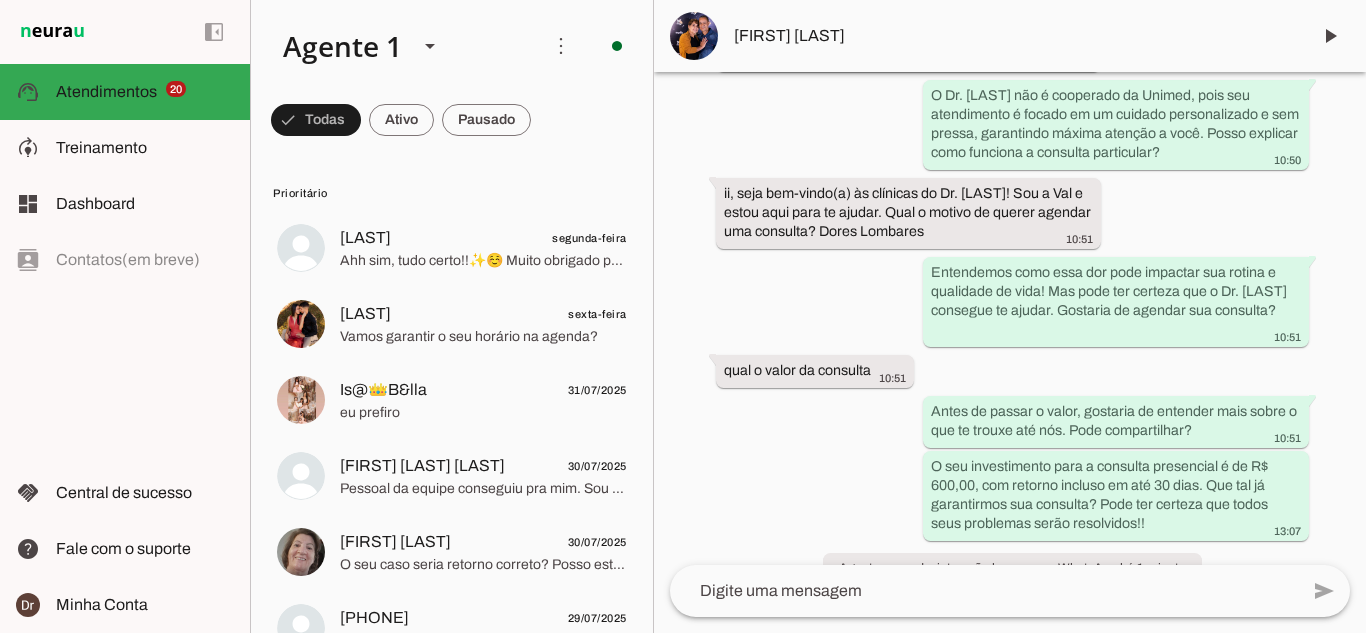 click on "Agente ativado
há cerca de 2 horas
Olá *Dr. [LAST]*! 10:49
Oii, seja bem-vindo(a) às clínicas do Dr. [LAST]! Sou a Val e estou aqui para te ajudar. Qual o motivo de querer agendar uma consulta? 10:49
bom dia,  o  Dr. [LAST] atende pelo plano da Unimed ?? 10:50
O Dr. [LAST] não é cooperado da Unimed, pois seu atendimento é focado em um cuidado personalizado e sem pressa, garantindo máxima atenção a você. Posso explicar como funciona a consulta particular? 10:50
ii, seja bem-vindo(a) às clínicas do Dr. [LAST]! Sou a Val e estou aqui para te ajudar. Qual o motivo de querer agendar uma consulta?  Dores Lombares 10:51
10:51
qual o  valor  da  consulta 10:51" at bounding box center [1010, 318] 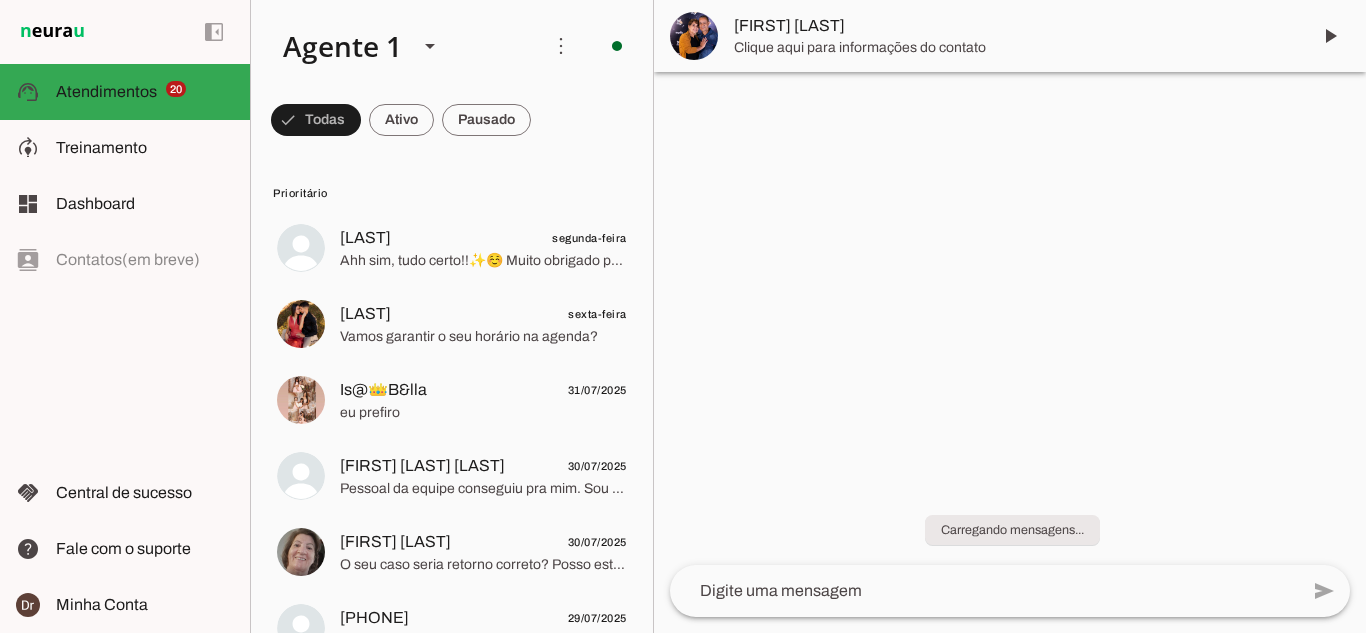 scroll, scrollTop: 0, scrollLeft: 0, axis: both 